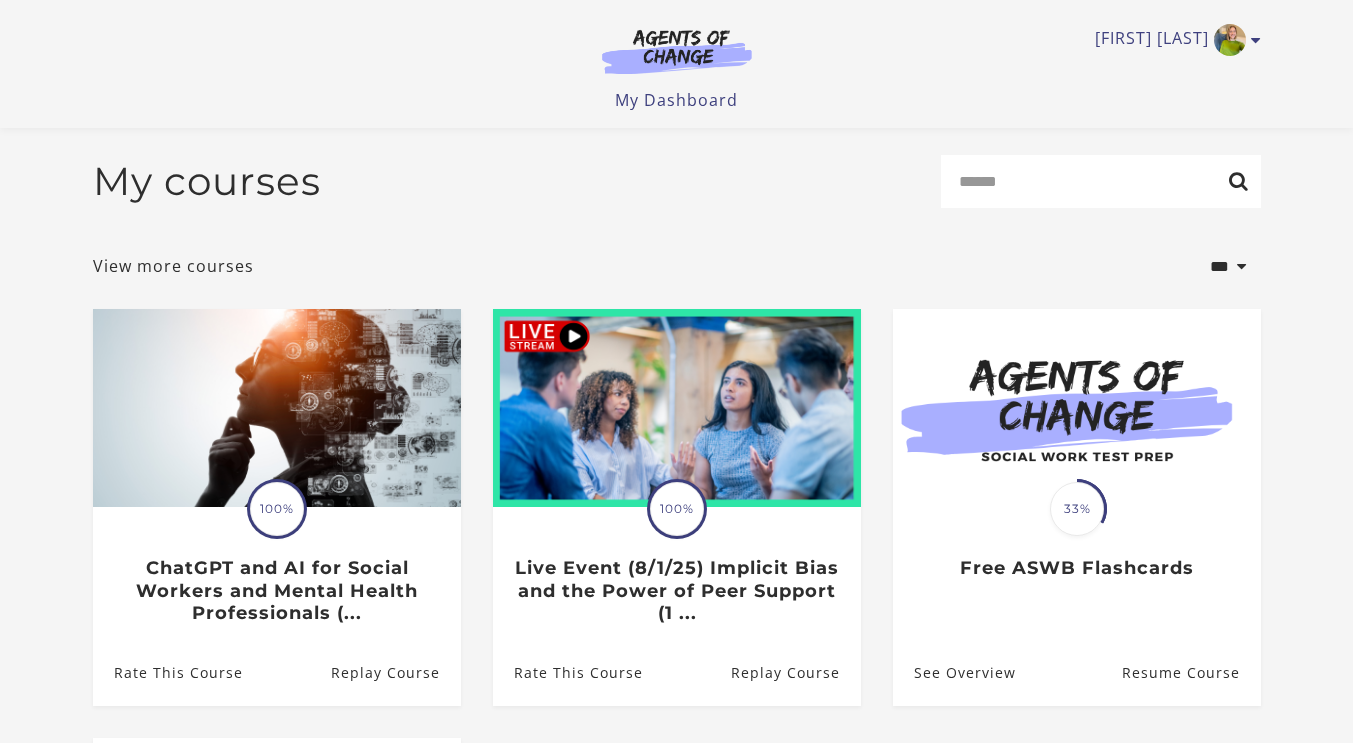 scroll, scrollTop: 51, scrollLeft: 0, axis: vertical 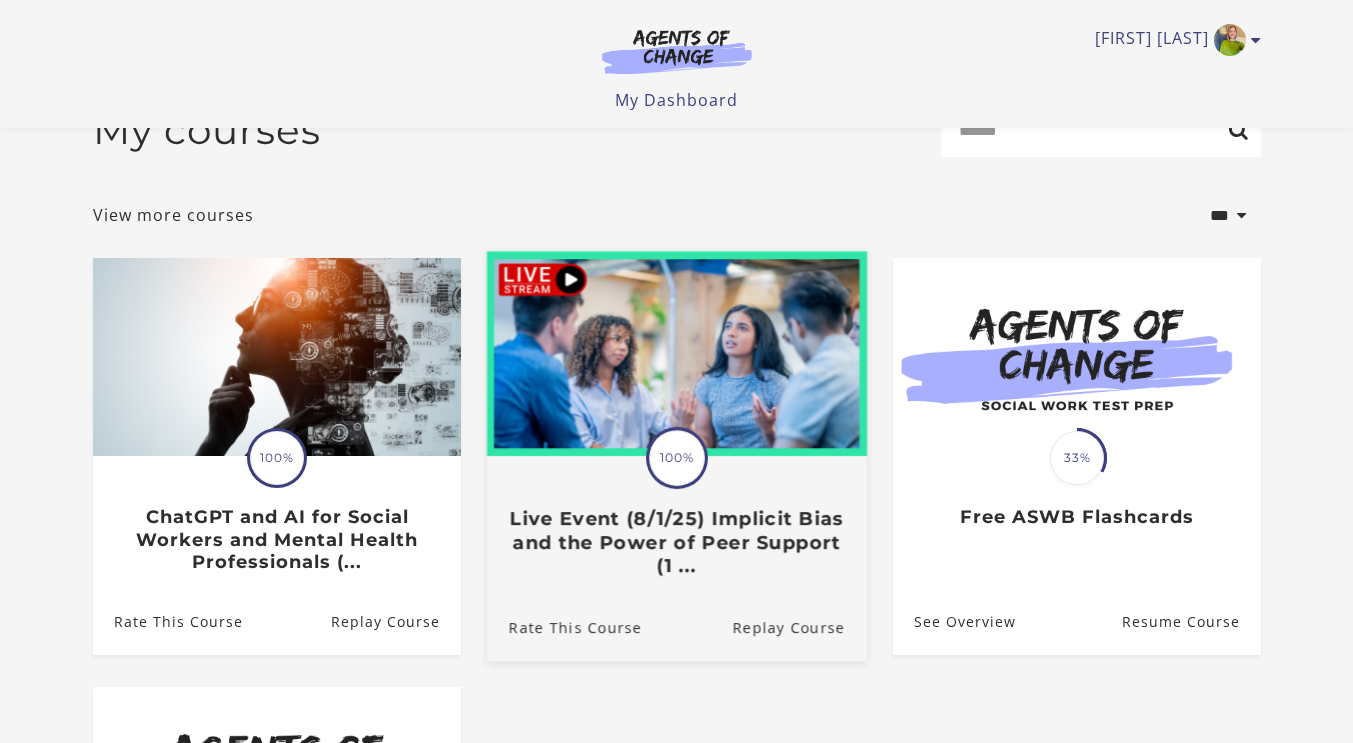 click at bounding box center [676, 354] 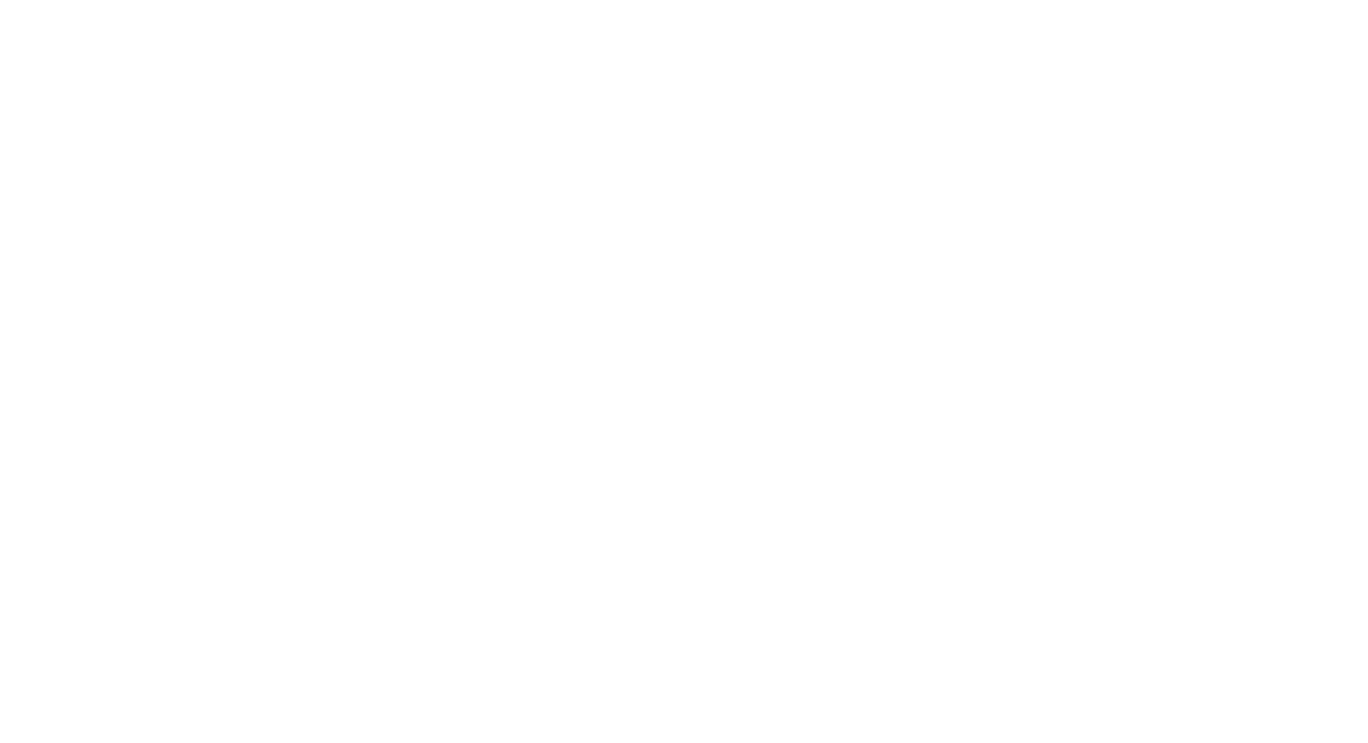 scroll, scrollTop: 0, scrollLeft: 0, axis: both 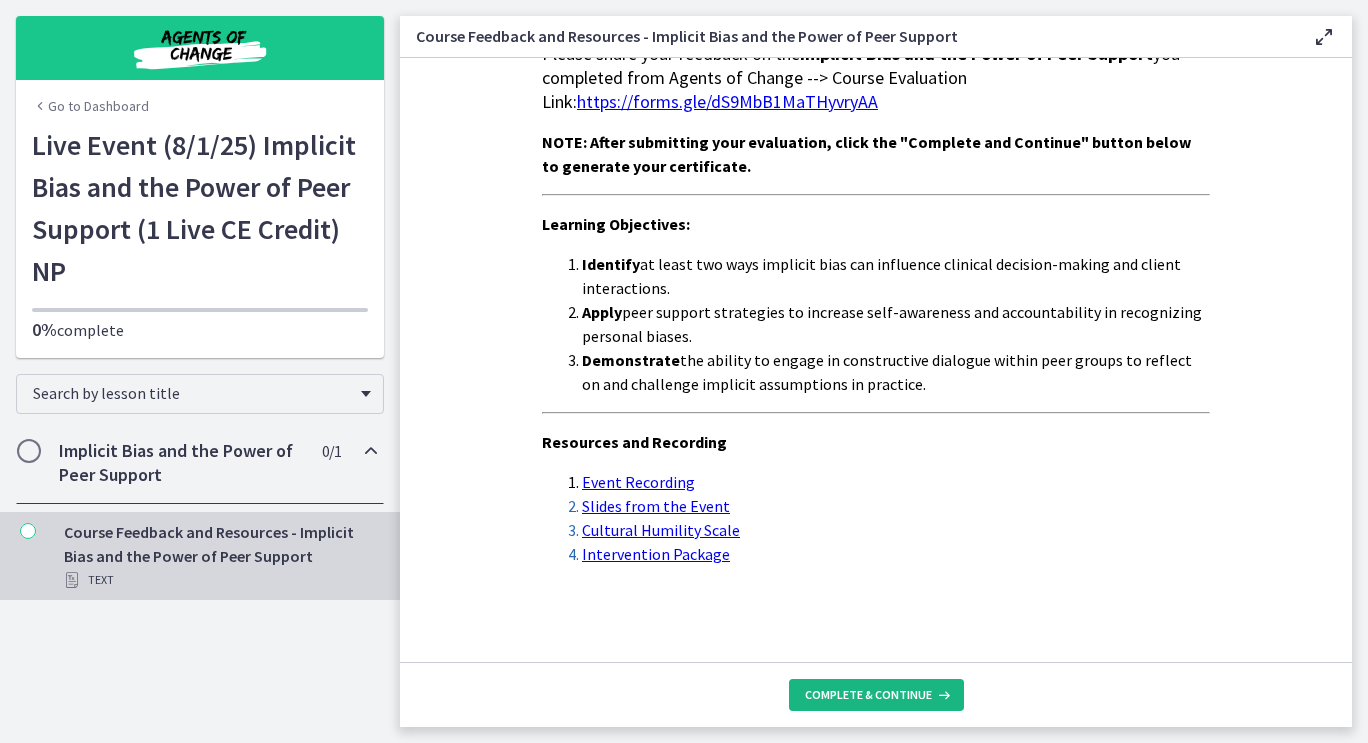 click on "Complete & continue" at bounding box center [876, 695] 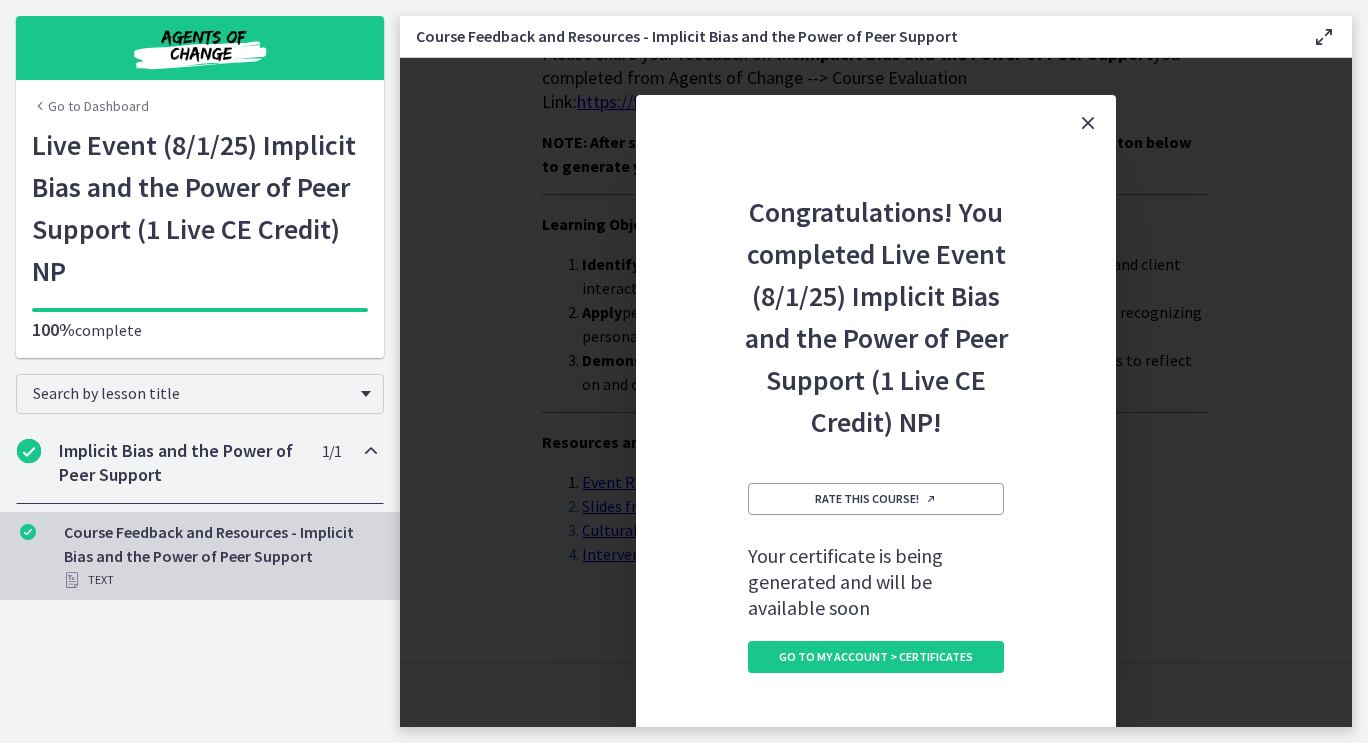 click at bounding box center [371, 451] 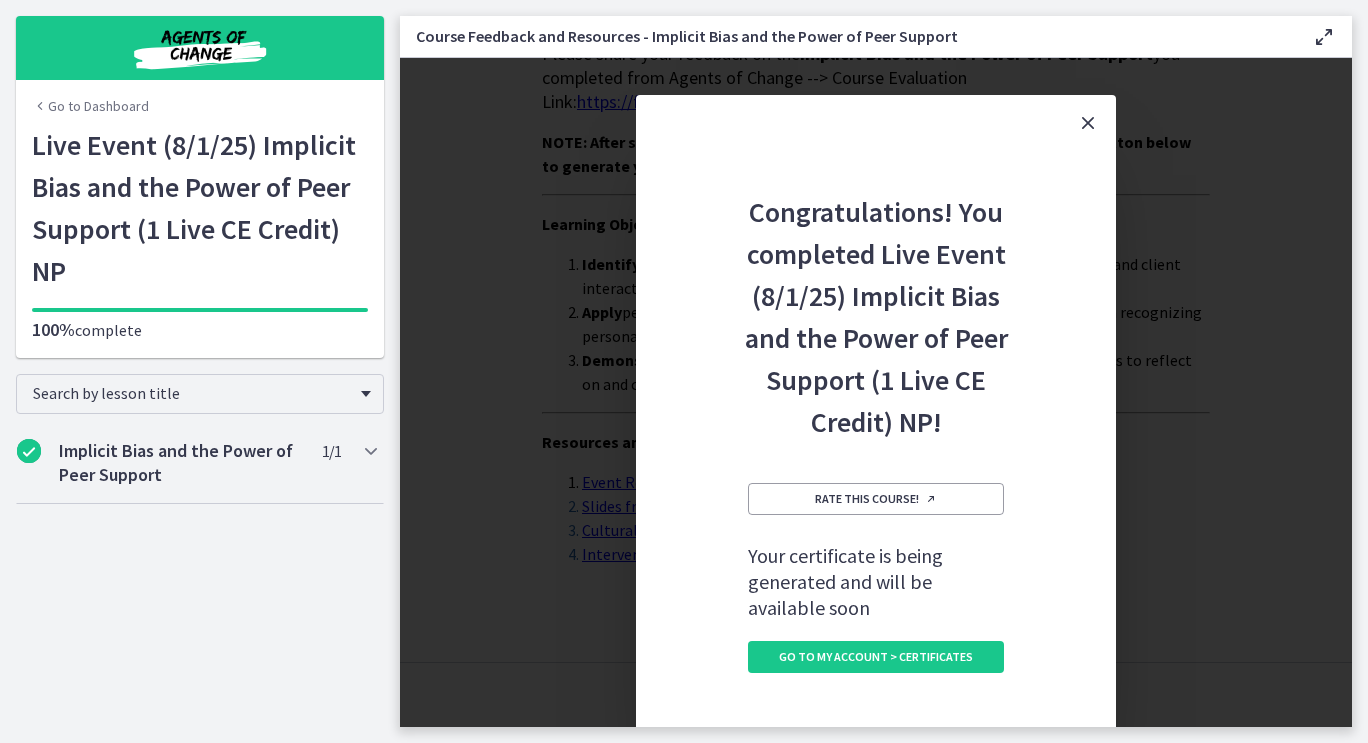 click at bounding box center (1088, 123) 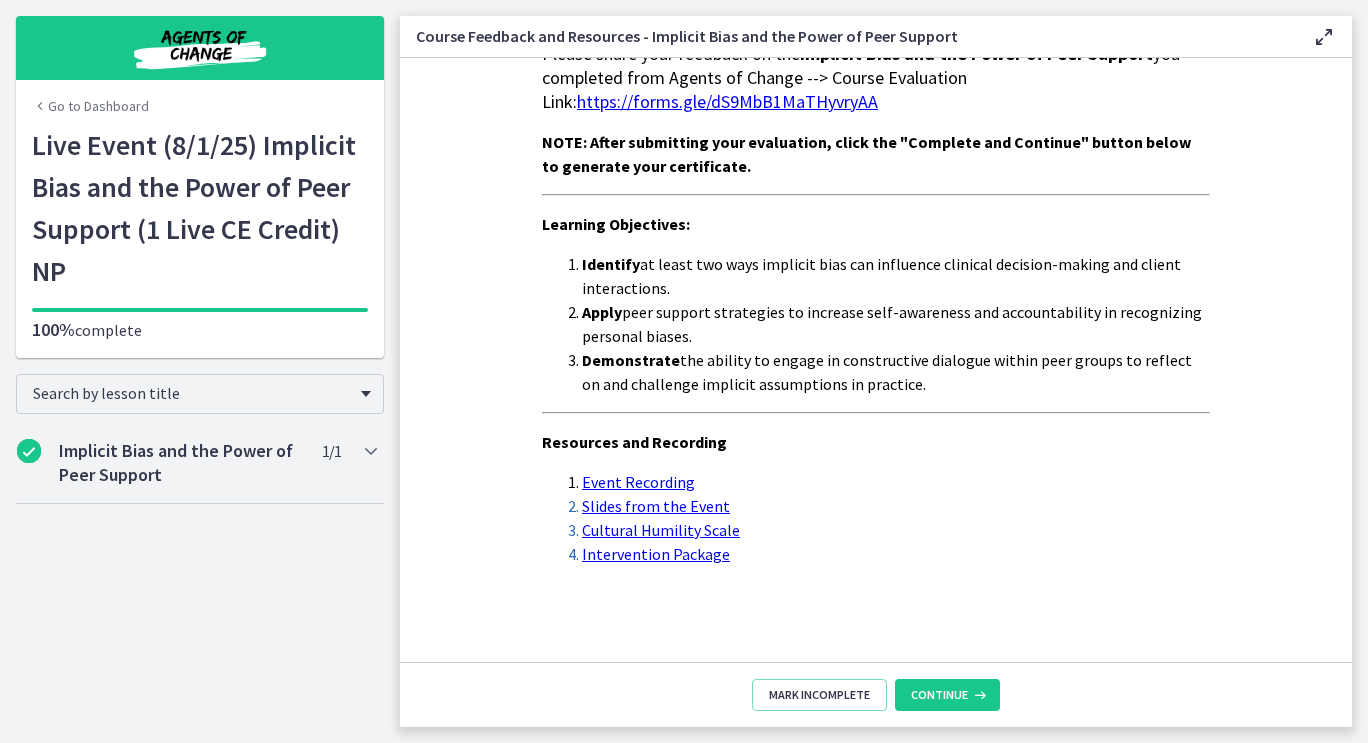 click on "Event Recording" at bounding box center (638, 482) 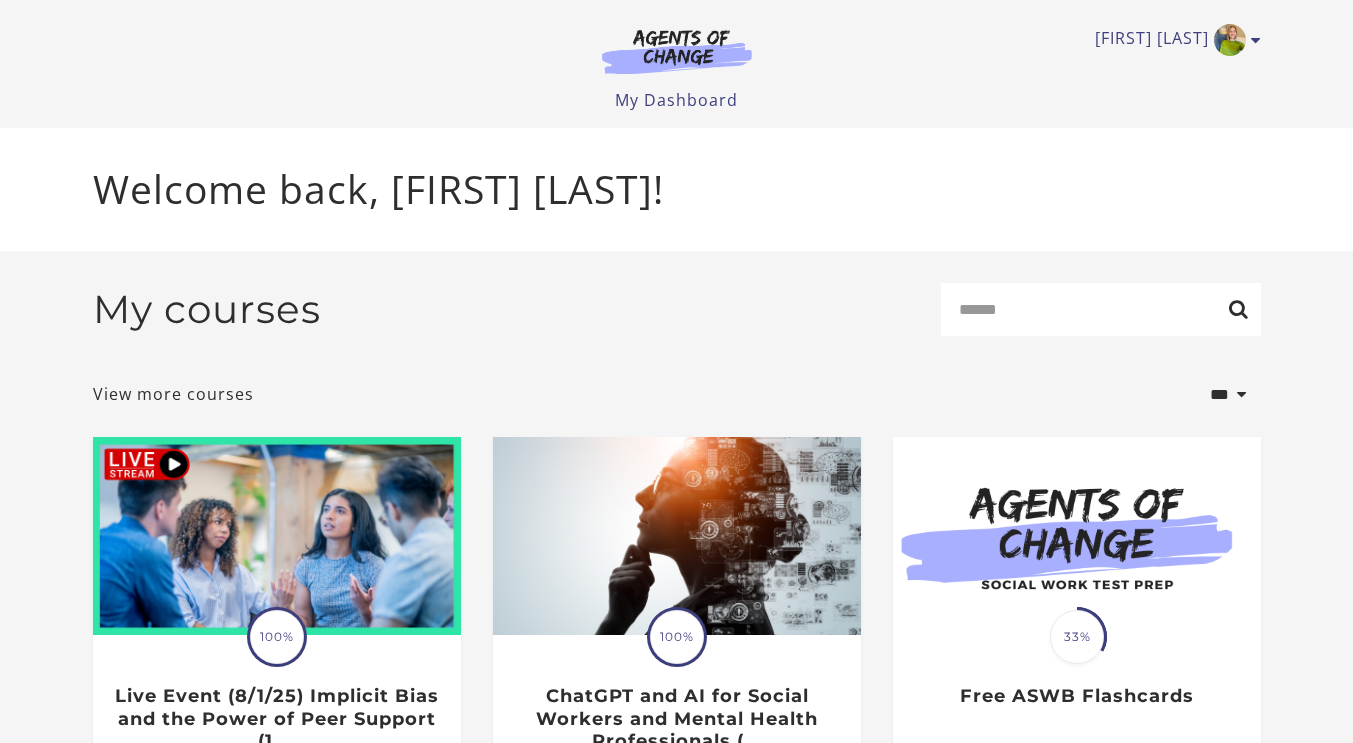 scroll, scrollTop: 176, scrollLeft: 0, axis: vertical 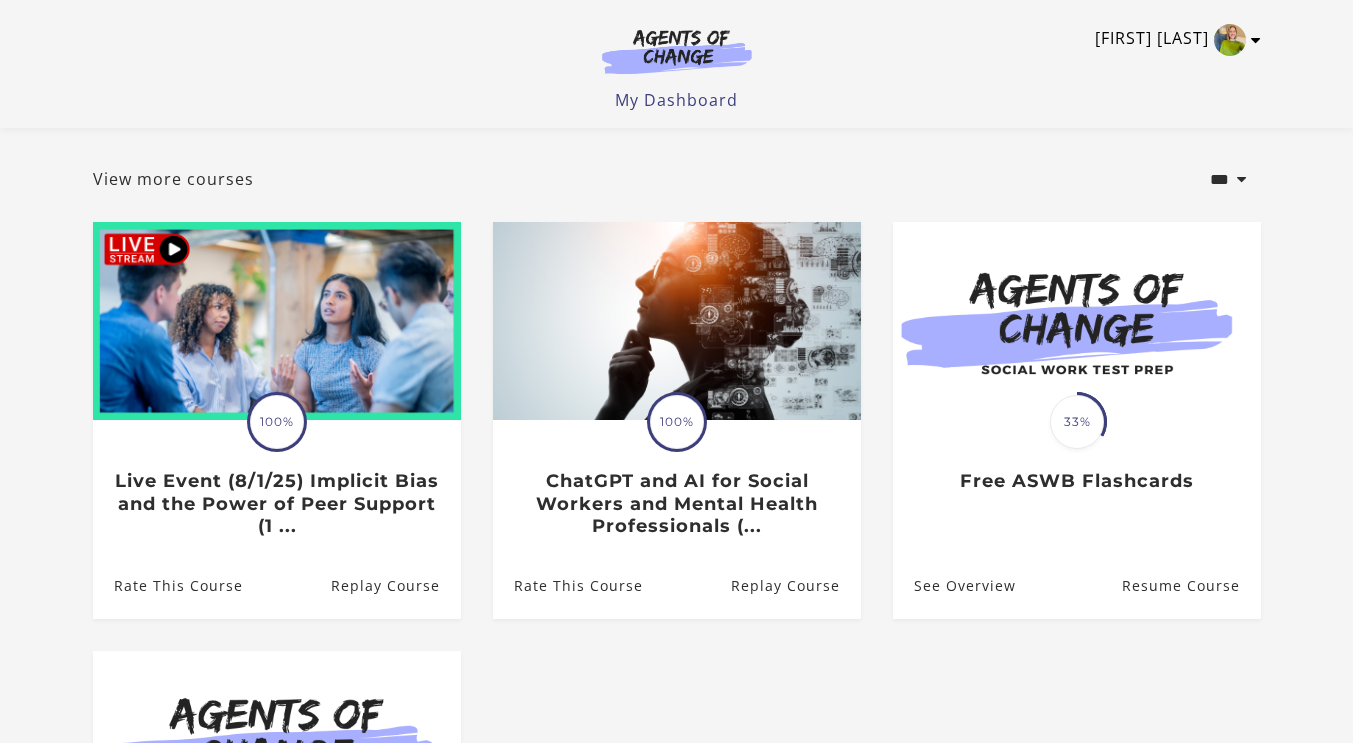 click on "[FIRST] [LAST]" at bounding box center (1173, 40) 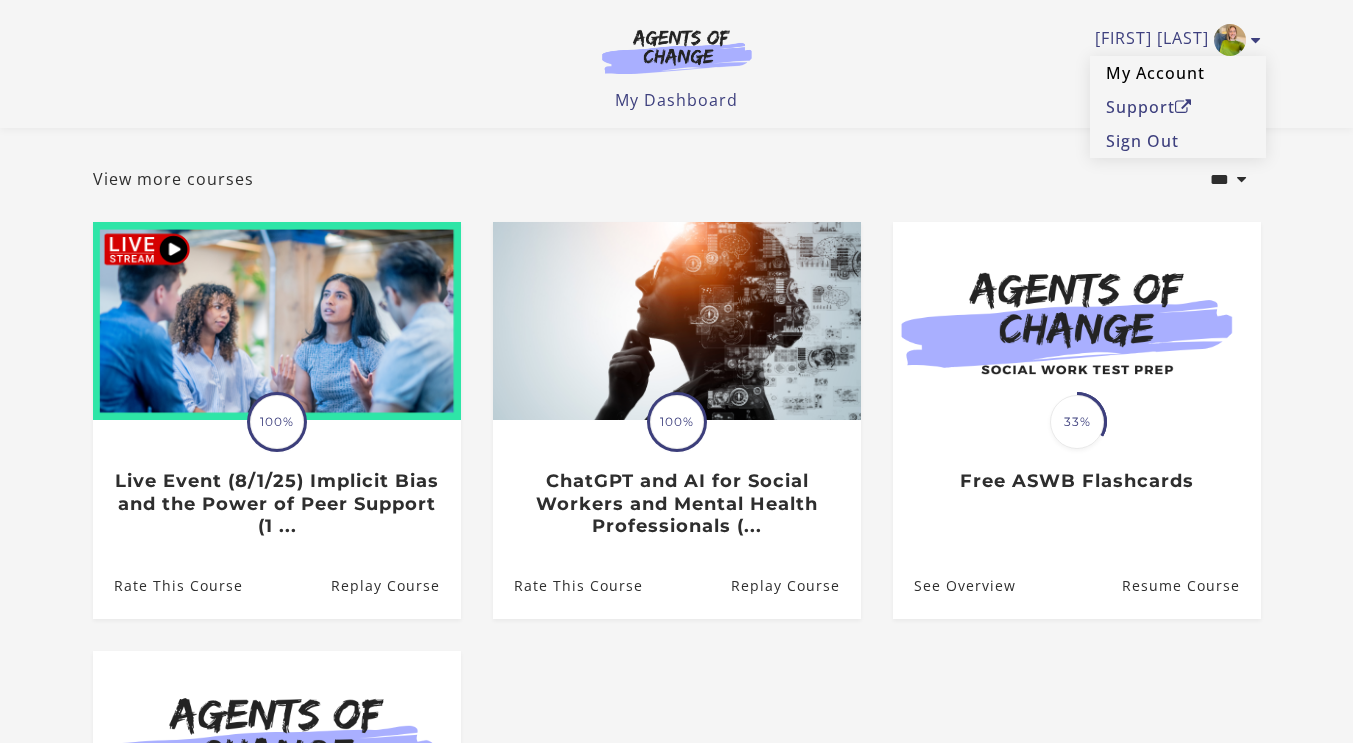 click on "My Account" at bounding box center [1178, 73] 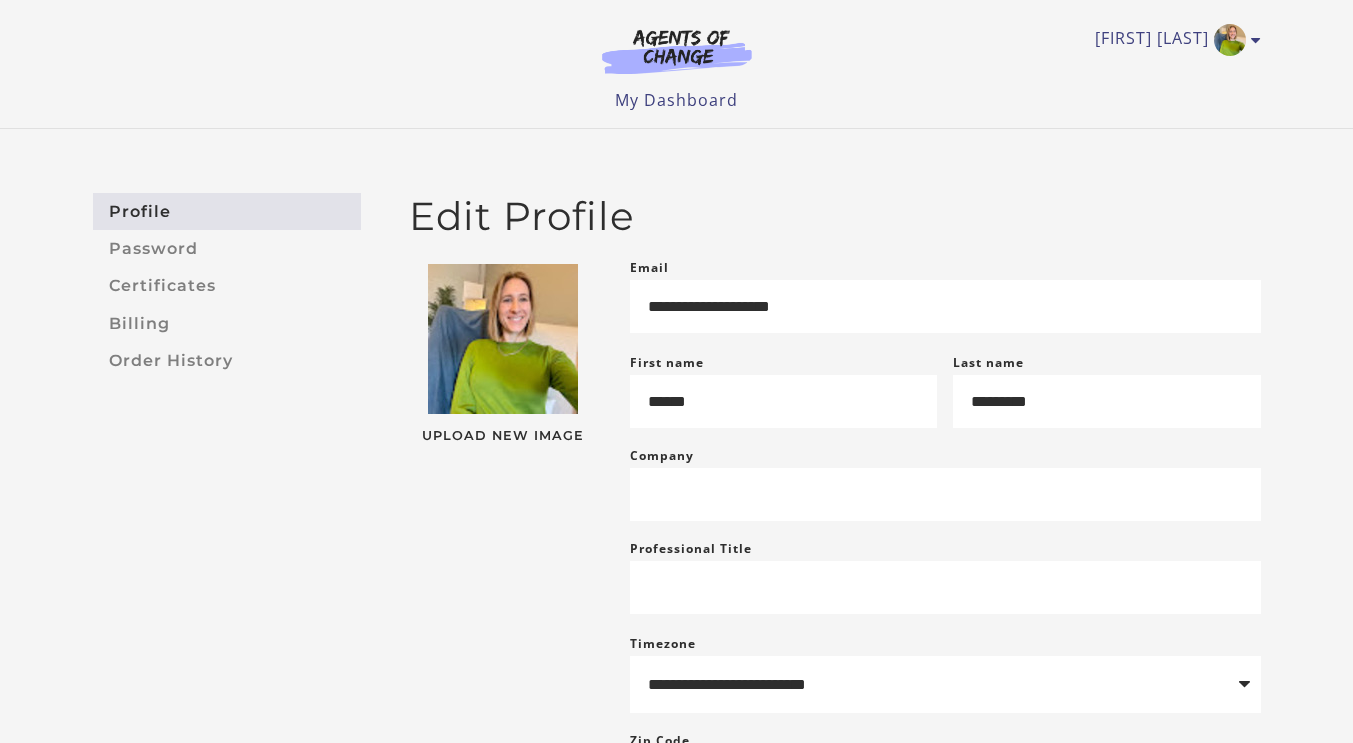 scroll, scrollTop: 0, scrollLeft: 0, axis: both 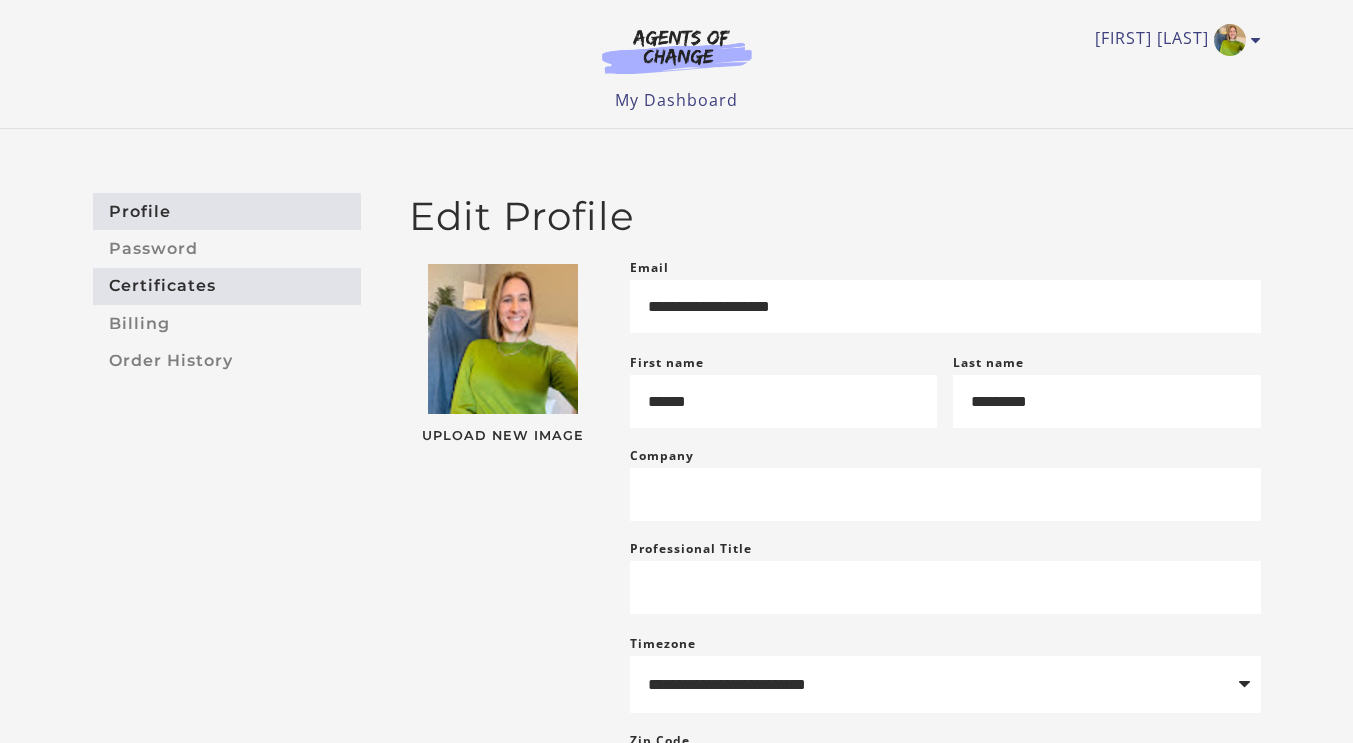 click on "Certificates" at bounding box center (227, 286) 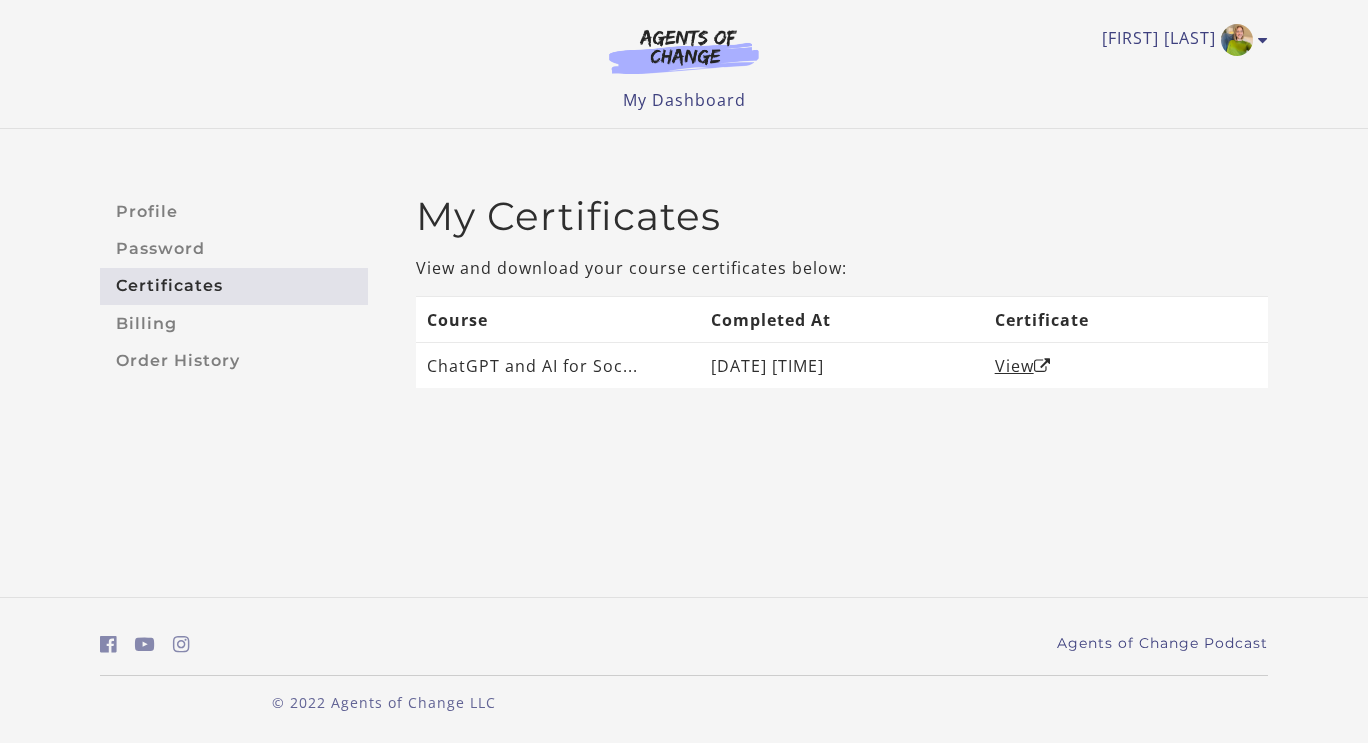 scroll, scrollTop: 0, scrollLeft: 0, axis: both 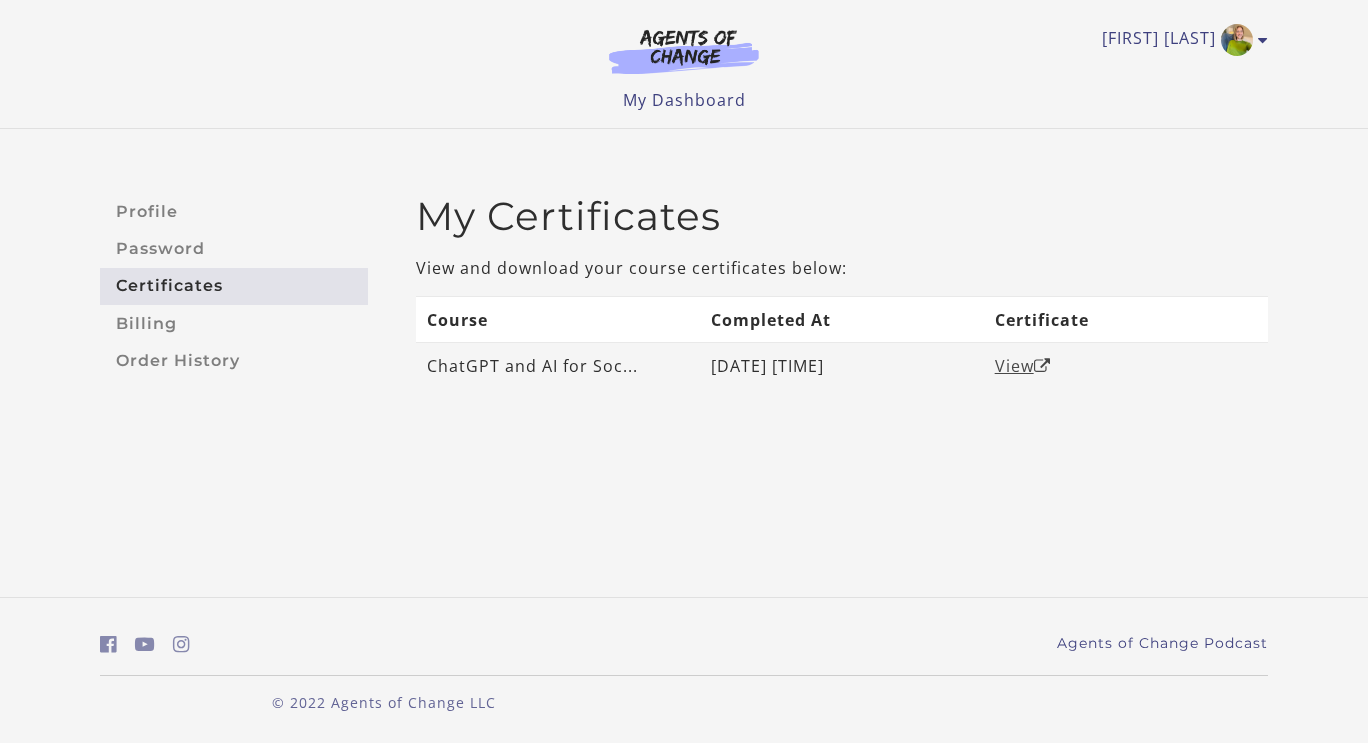 click on "View" at bounding box center [1023, 366] 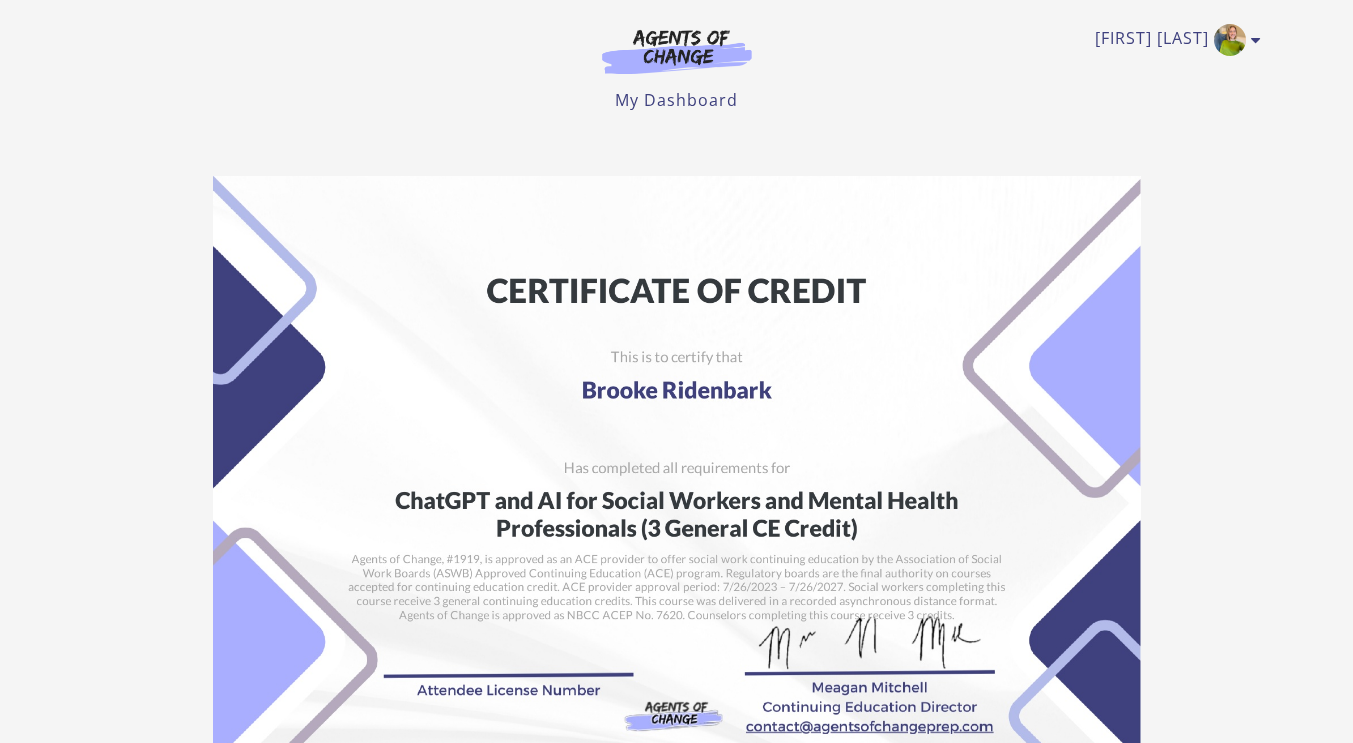 scroll, scrollTop: 0, scrollLeft: 0, axis: both 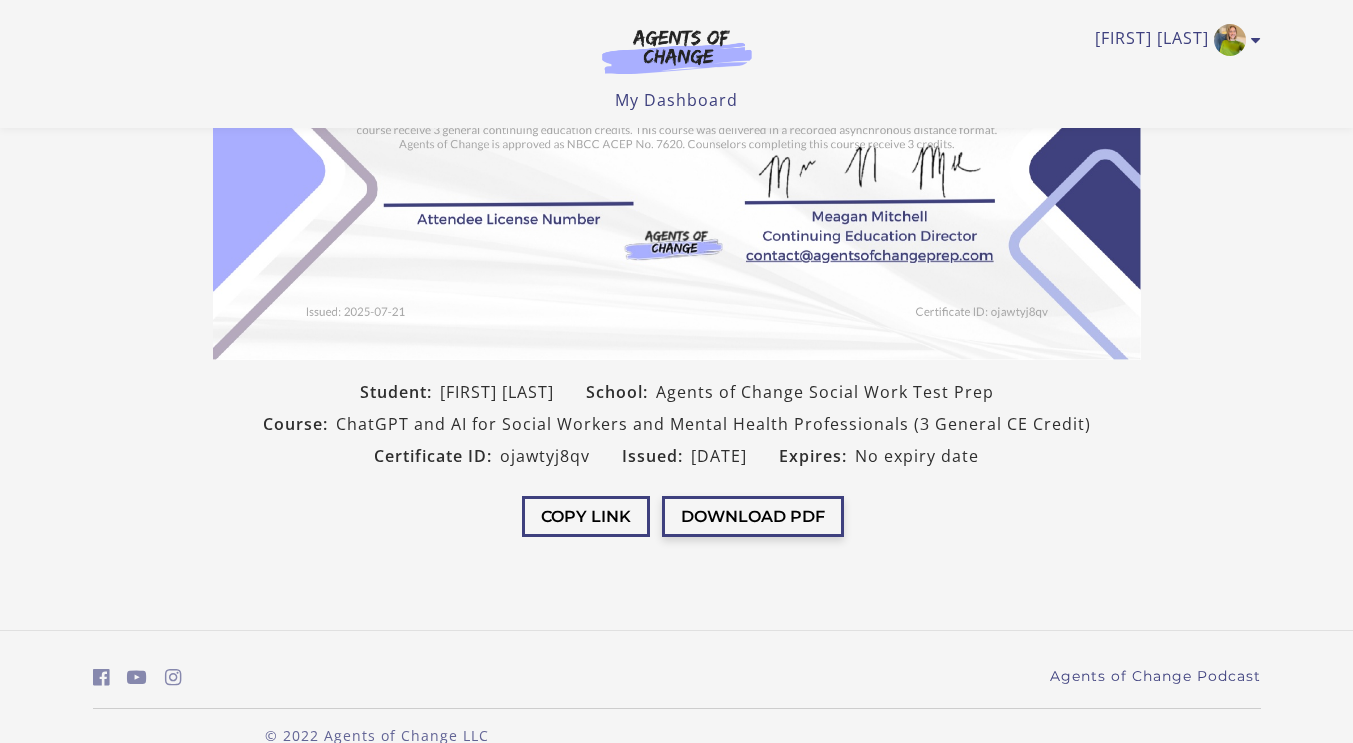 click on "Download PDF" at bounding box center [753, 516] 